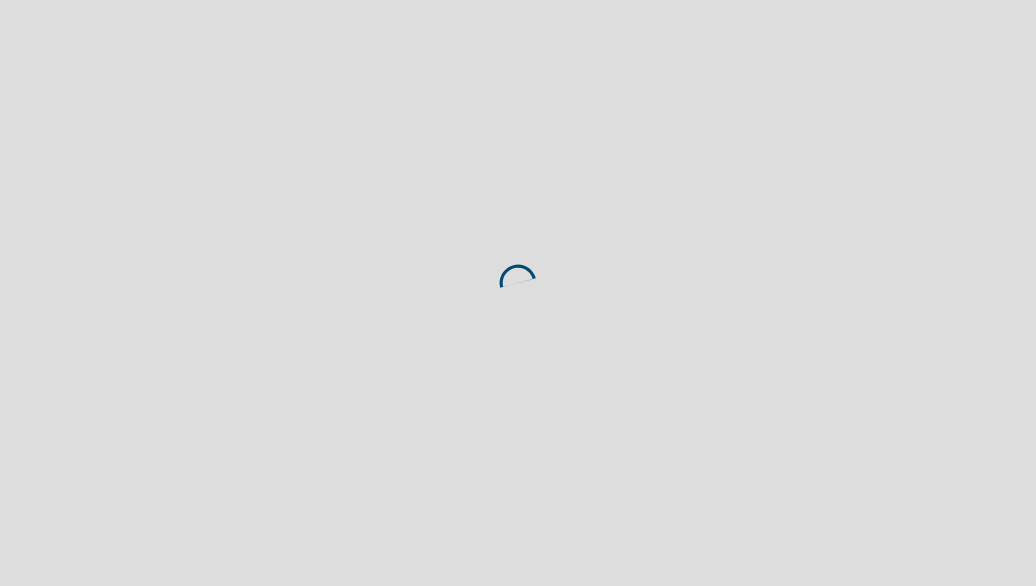 scroll, scrollTop: 0, scrollLeft: 0, axis: both 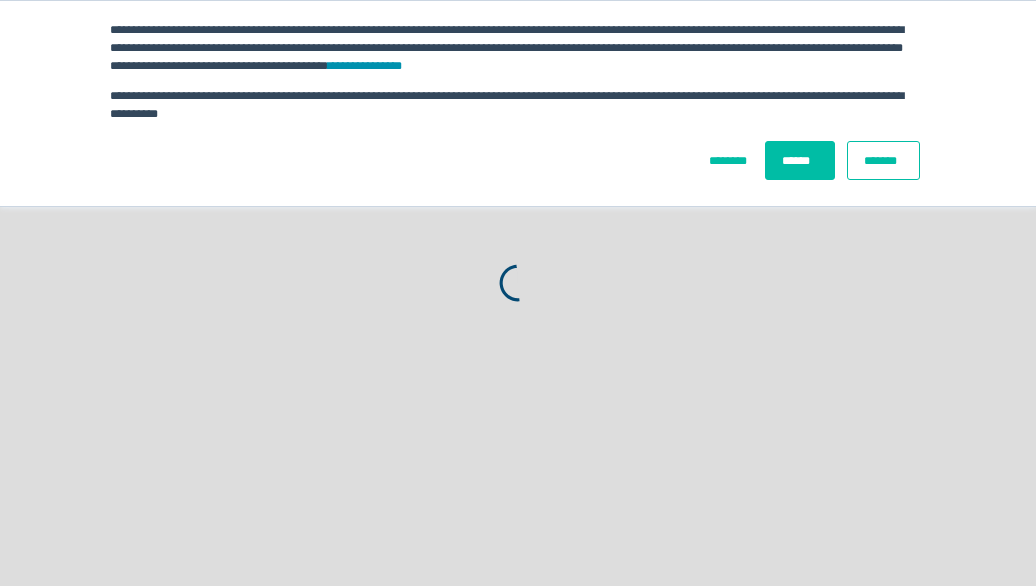 click on "*******" at bounding box center [883, 160] 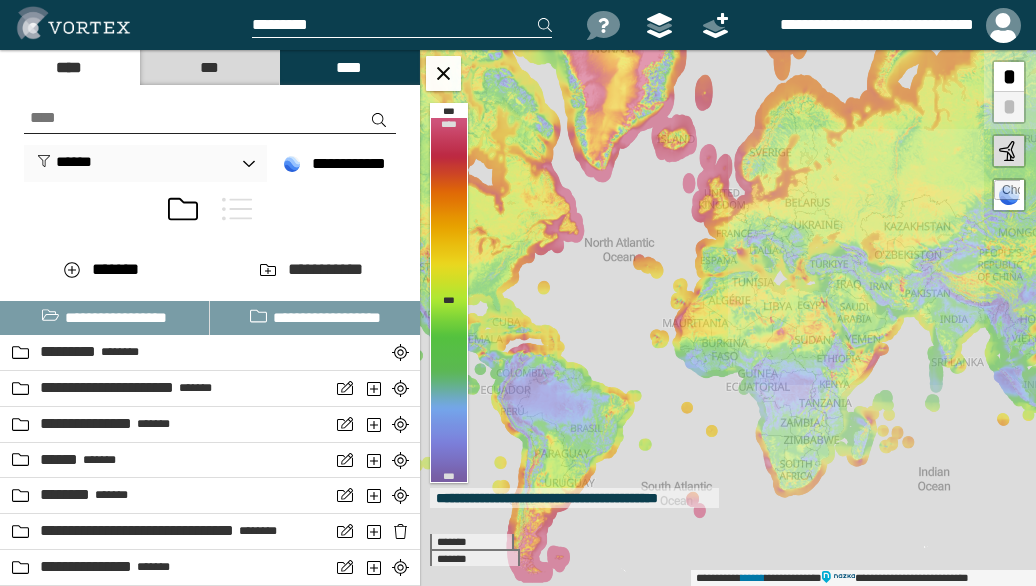 click on "*********" at bounding box center [698, 150] 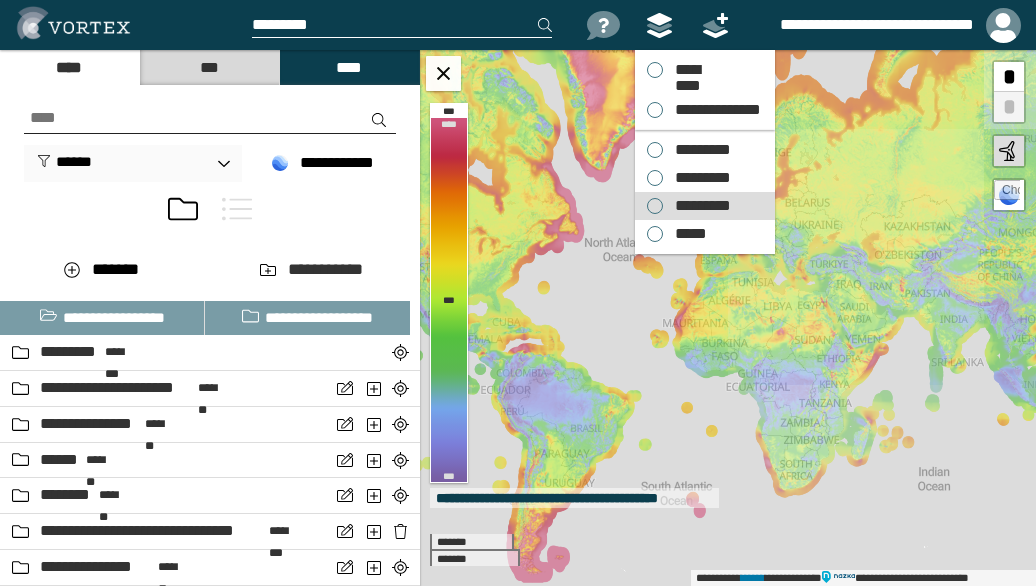 click on "*********" at bounding box center [698, 206] 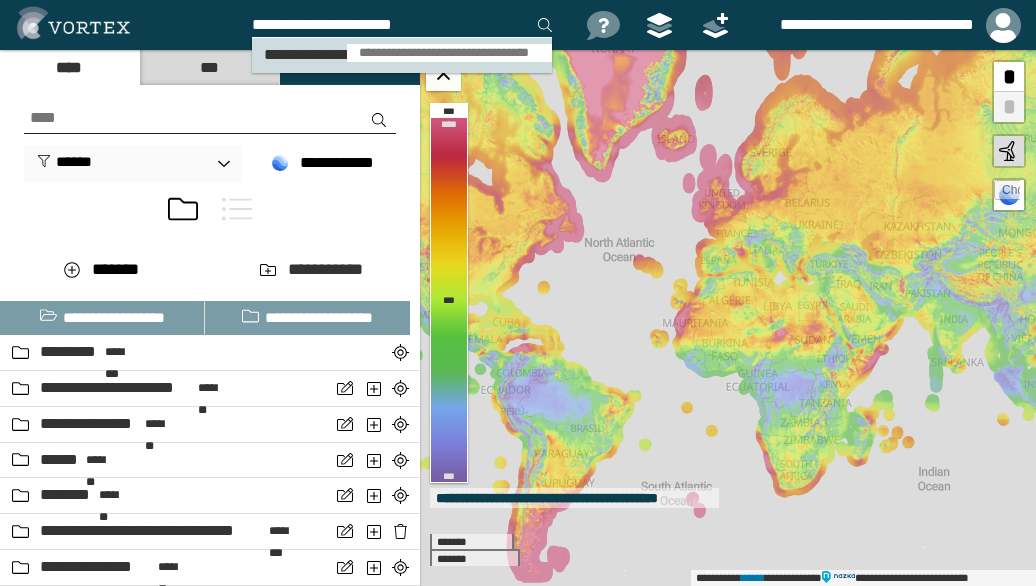 type on "**********" 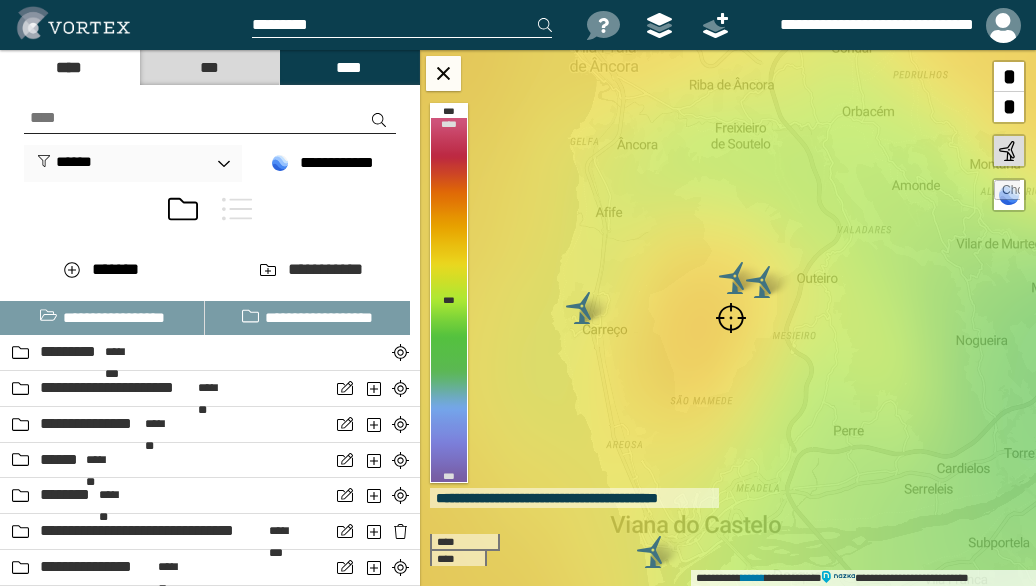 click at bounding box center (731, 318) 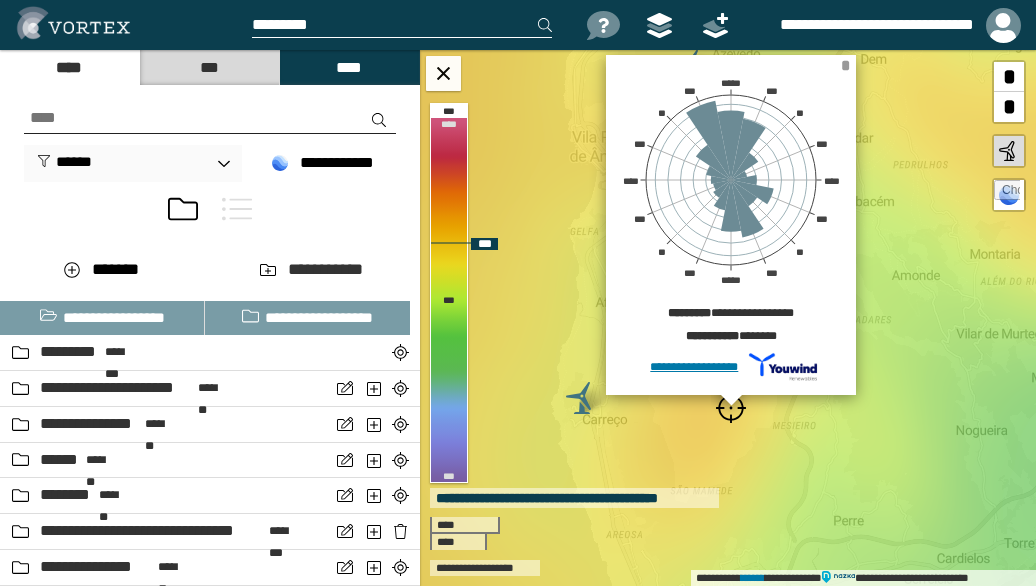 click on "*" at bounding box center (845, 65) 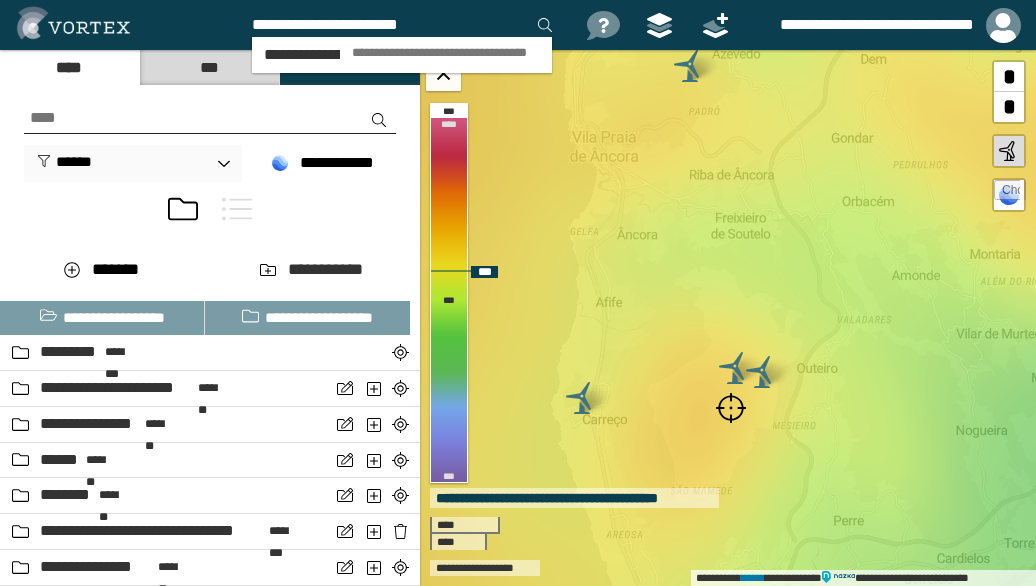 type on "**********" 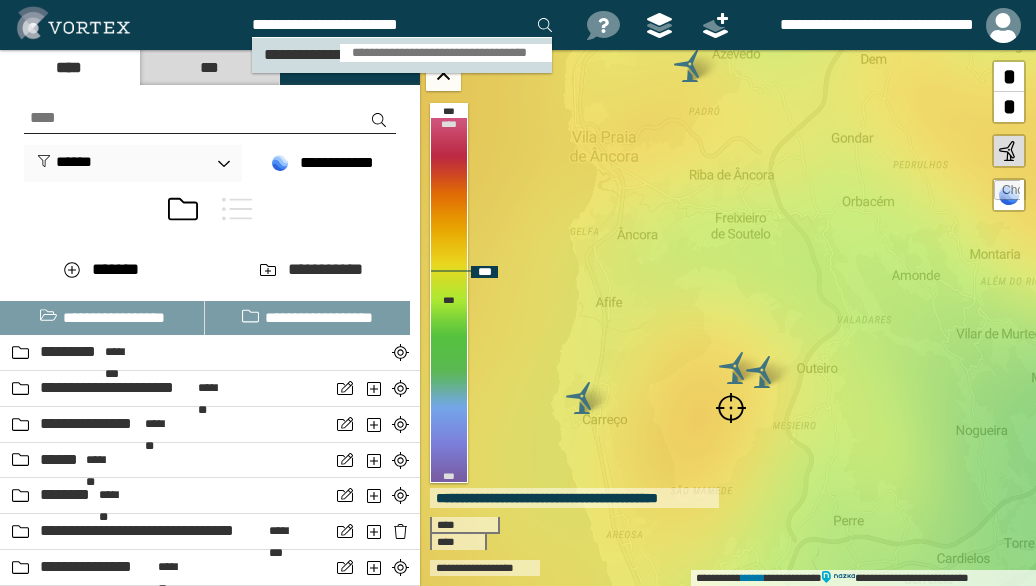 click on "**********" at bounding box center (446, 53) 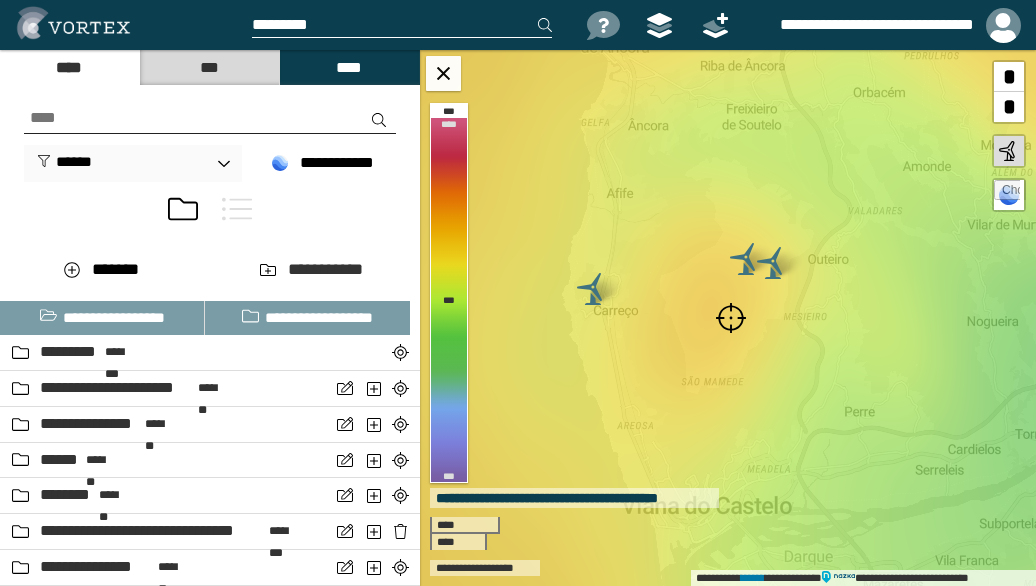click at bounding box center [731, 318] 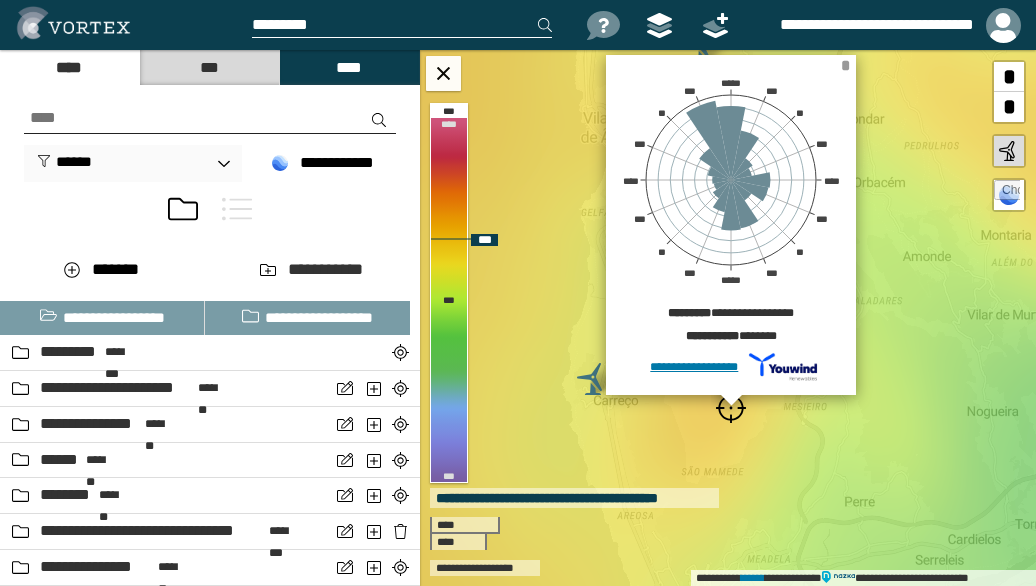 click on "*" at bounding box center (845, 65) 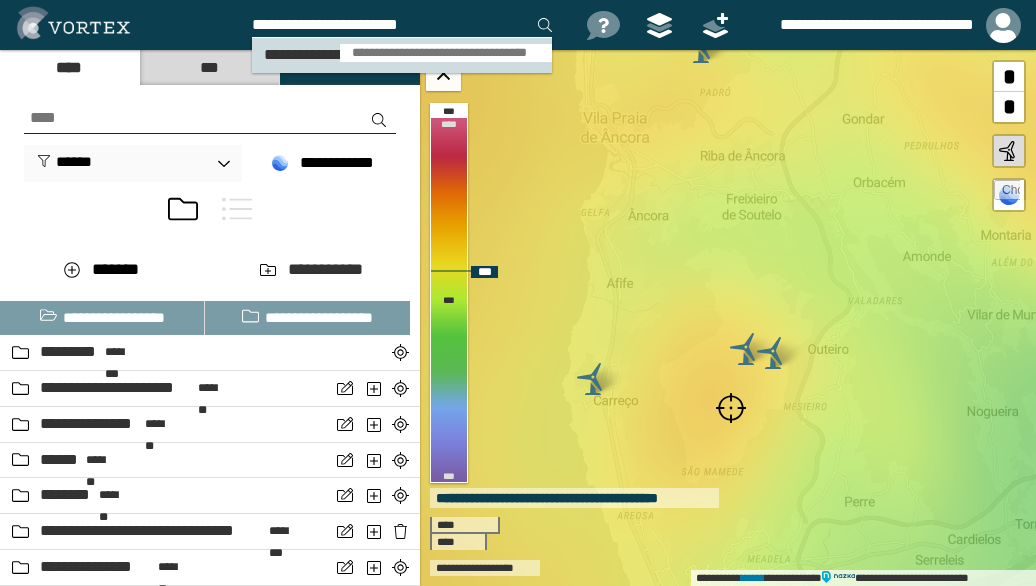 type on "**********" 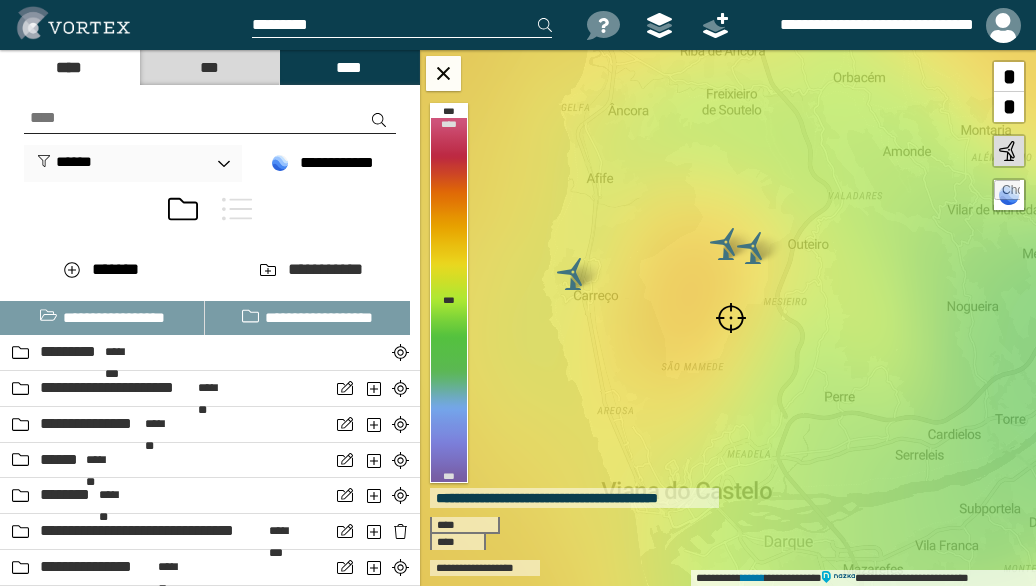 click at bounding box center [731, 318] 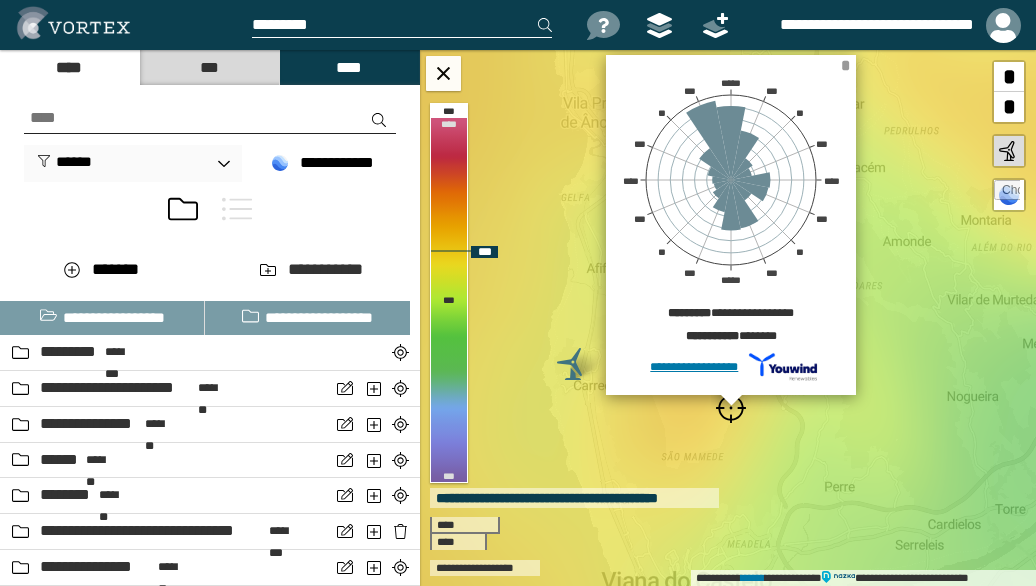 click on "*" at bounding box center (845, 65) 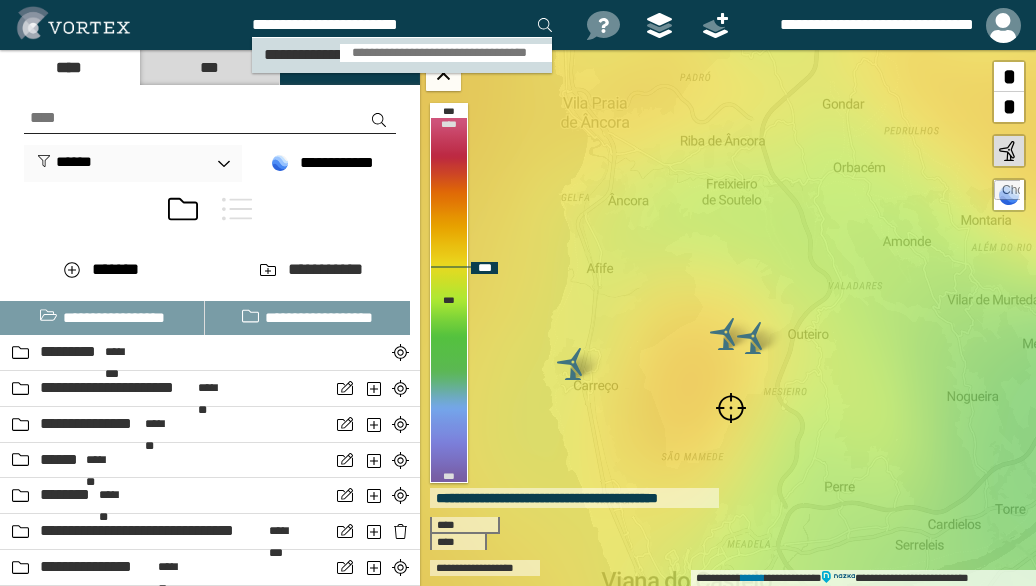 type on "**********" 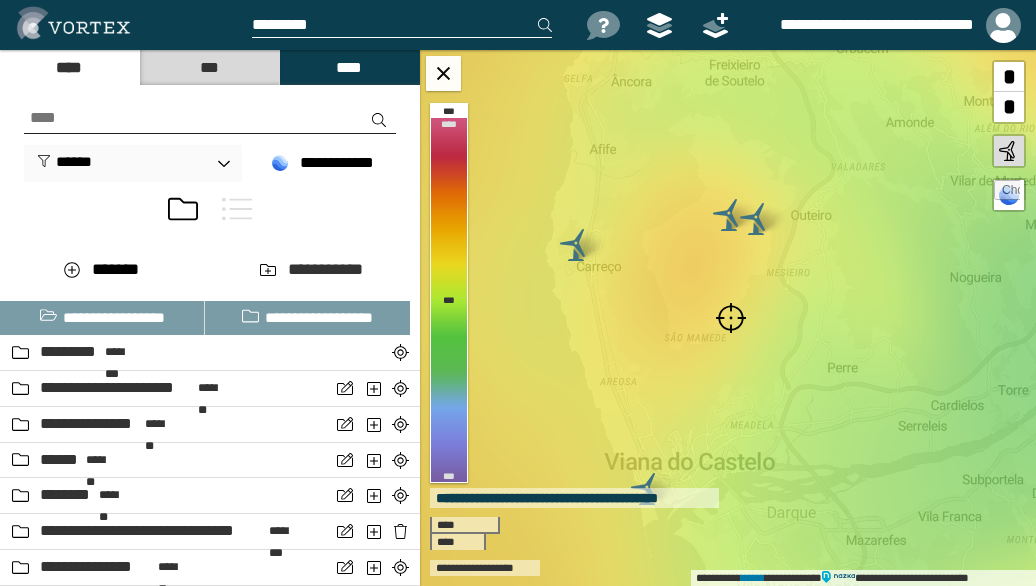 click at bounding box center [731, 318] 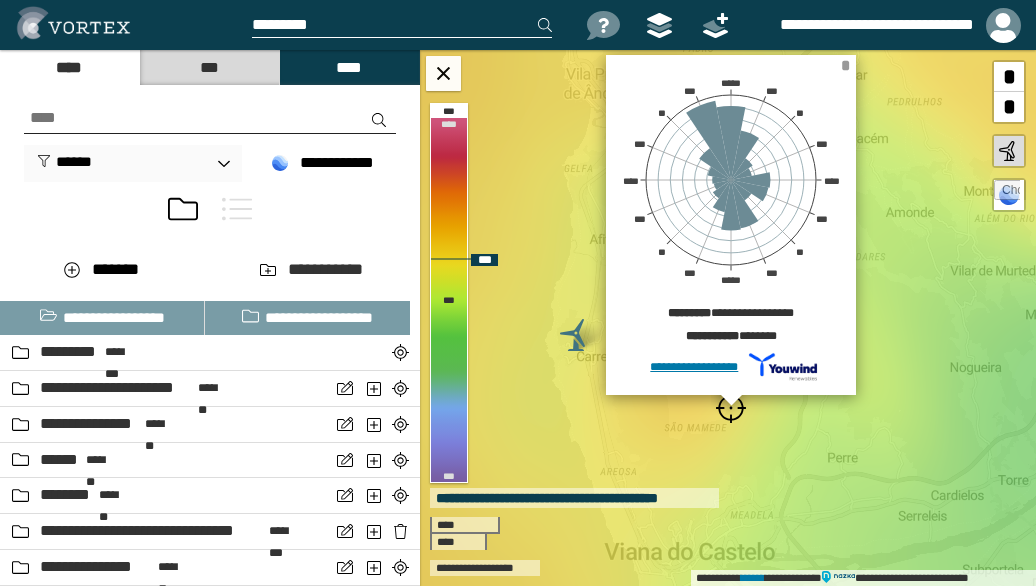 click on "*" at bounding box center (845, 65) 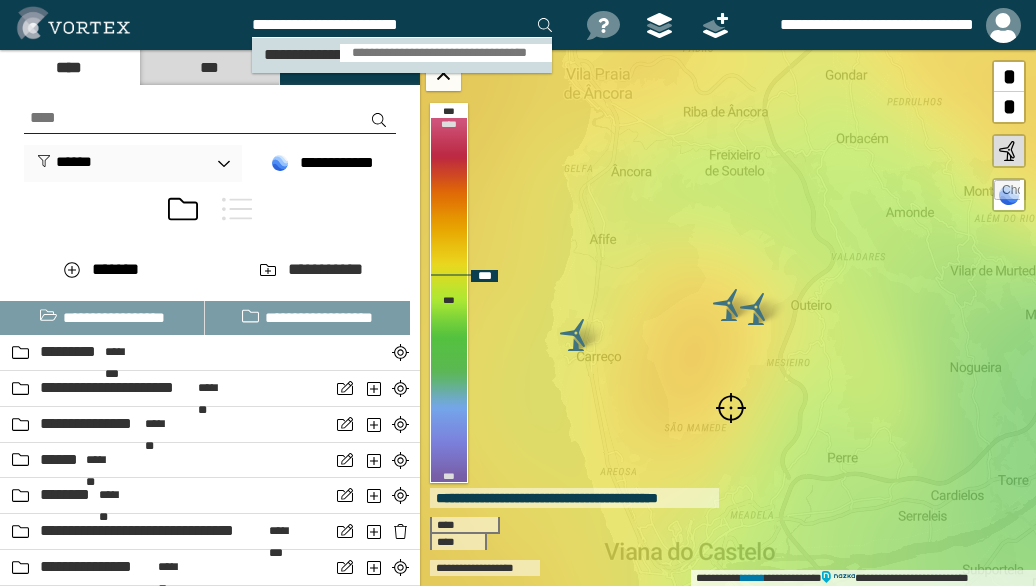 type on "**********" 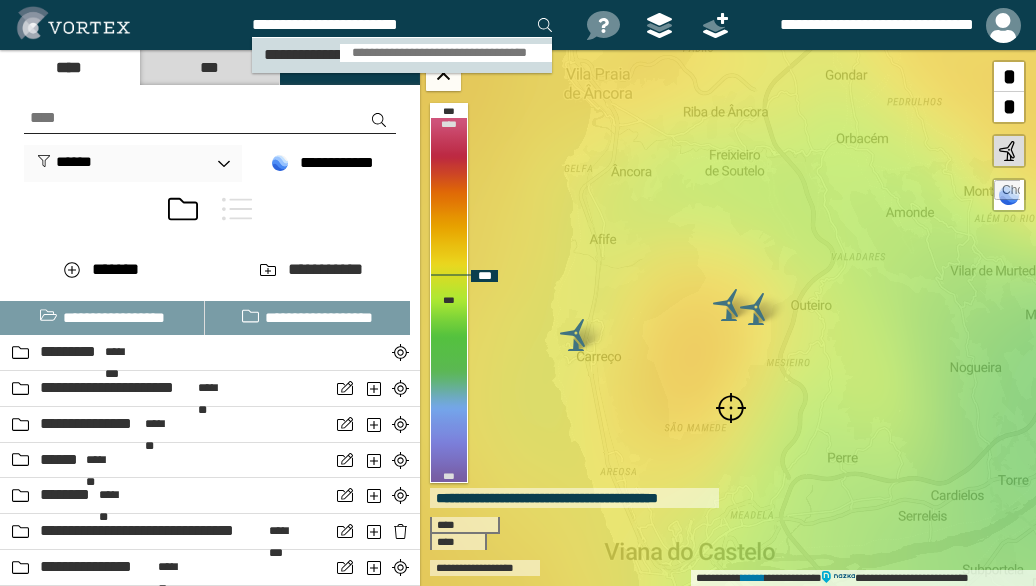 click on "**********" at bounding box center [446, 53] 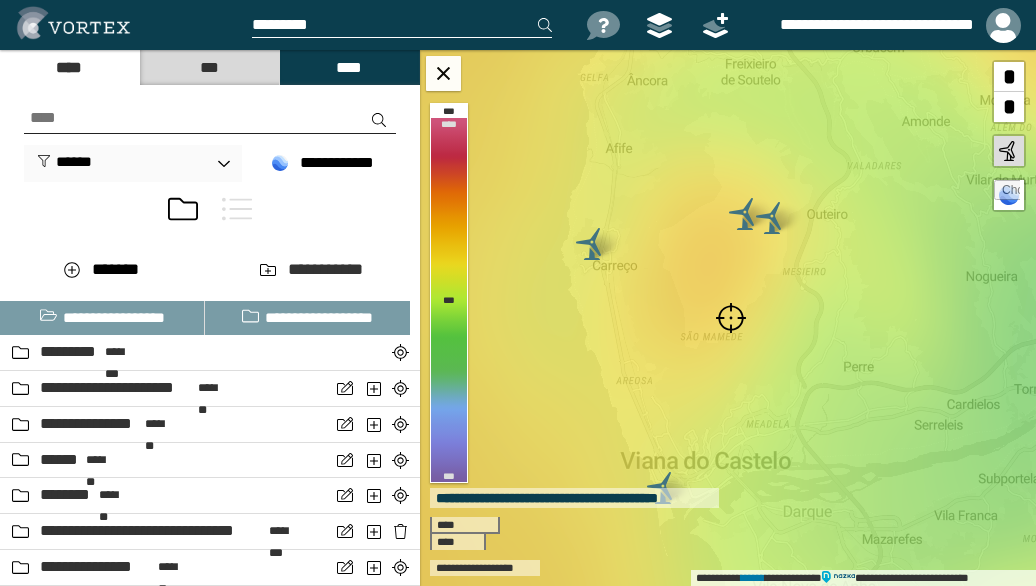 click at bounding box center [731, 318] 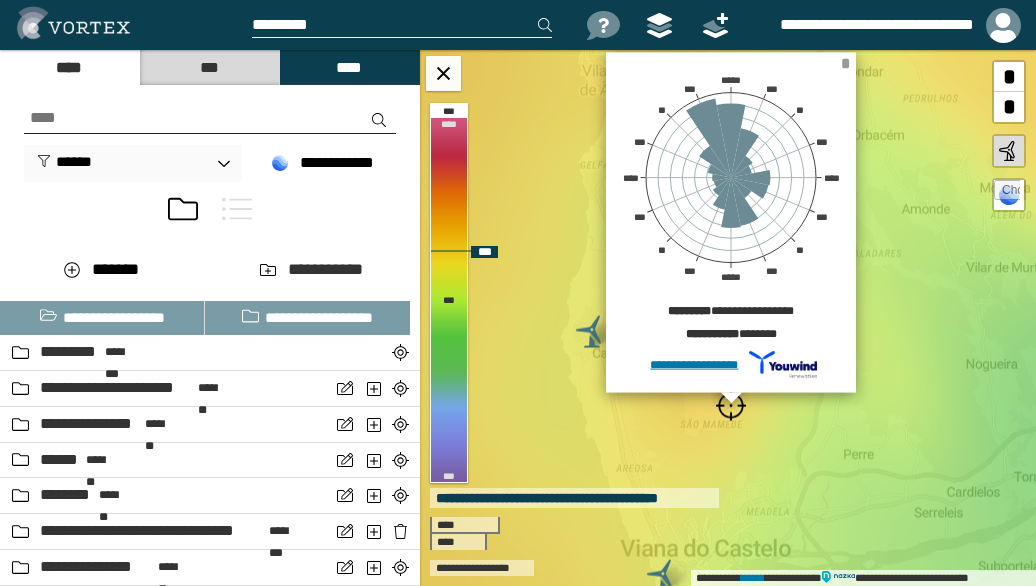 click on "*" at bounding box center (845, 63) 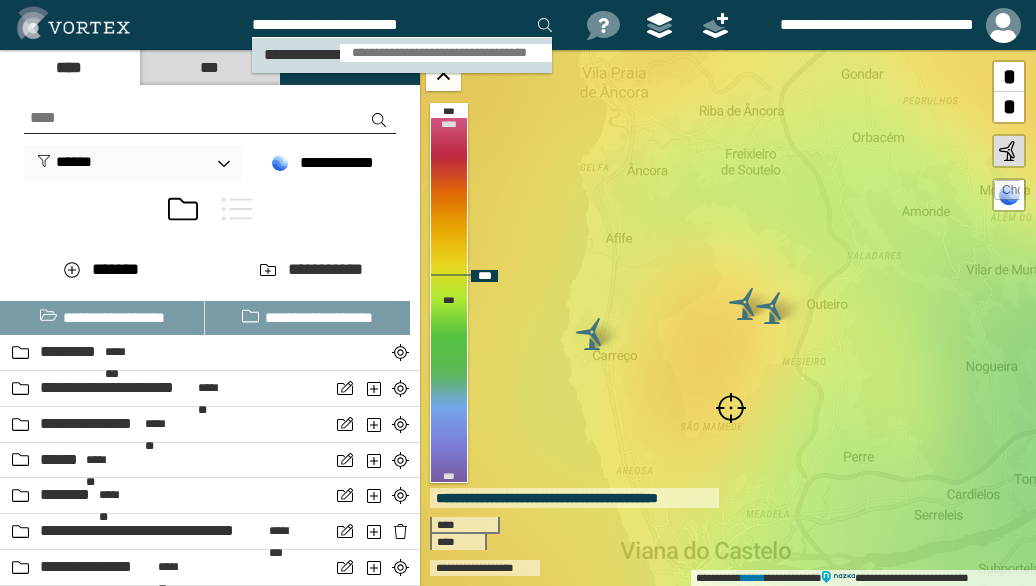 type on "**********" 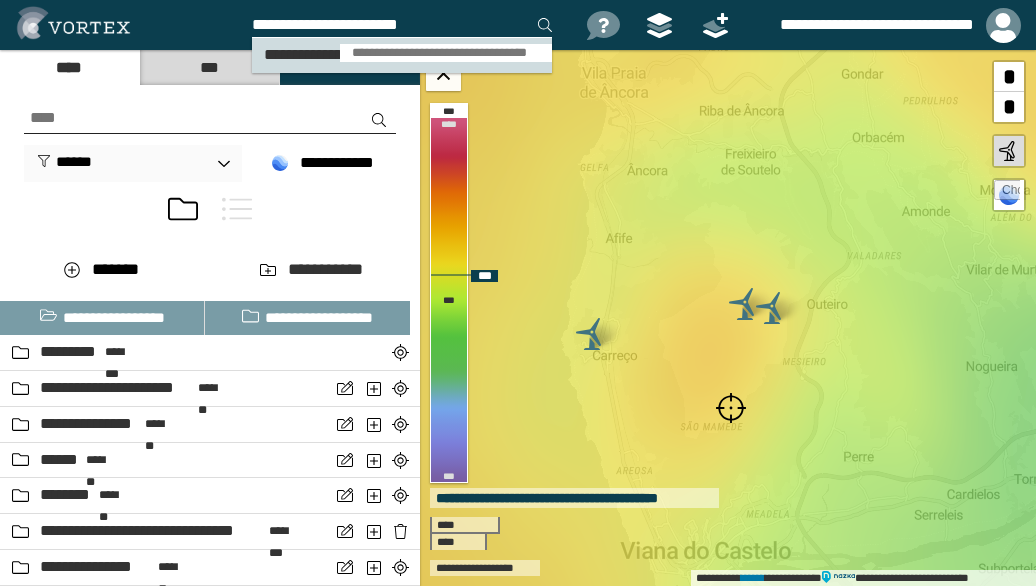 click on "**********" at bounding box center (446, 53) 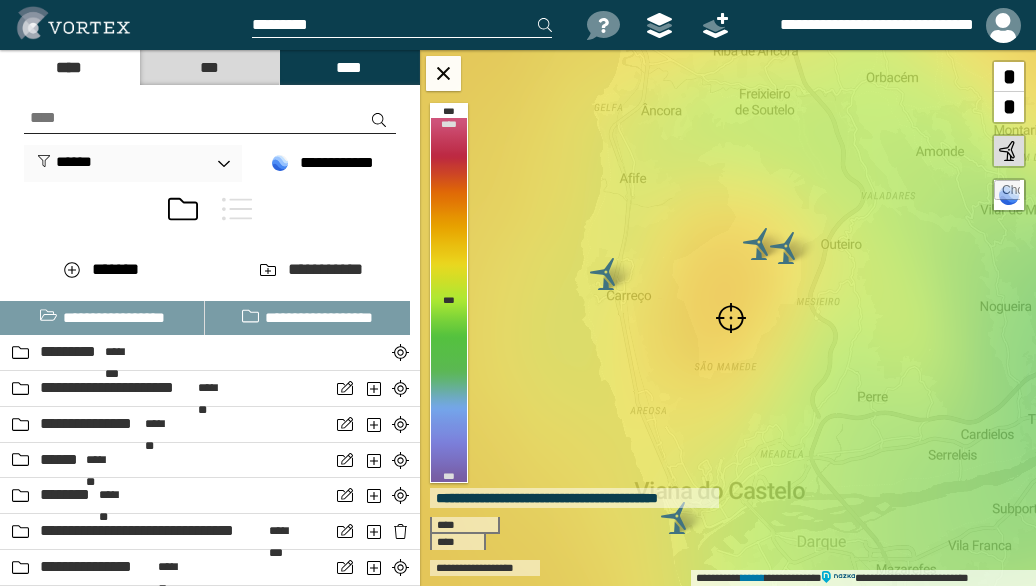 click at bounding box center (731, 318) 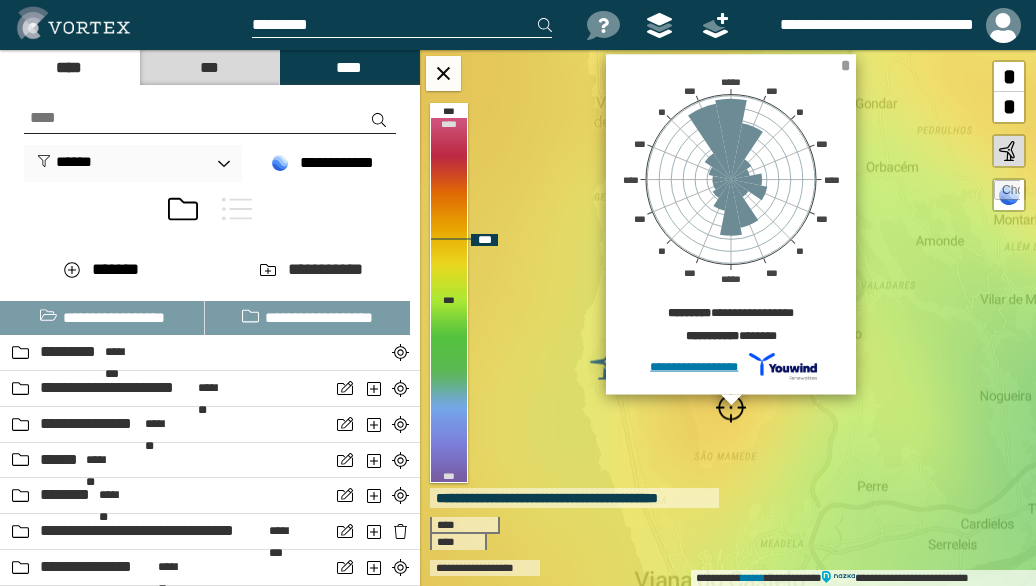 click on "*" at bounding box center (845, 65) 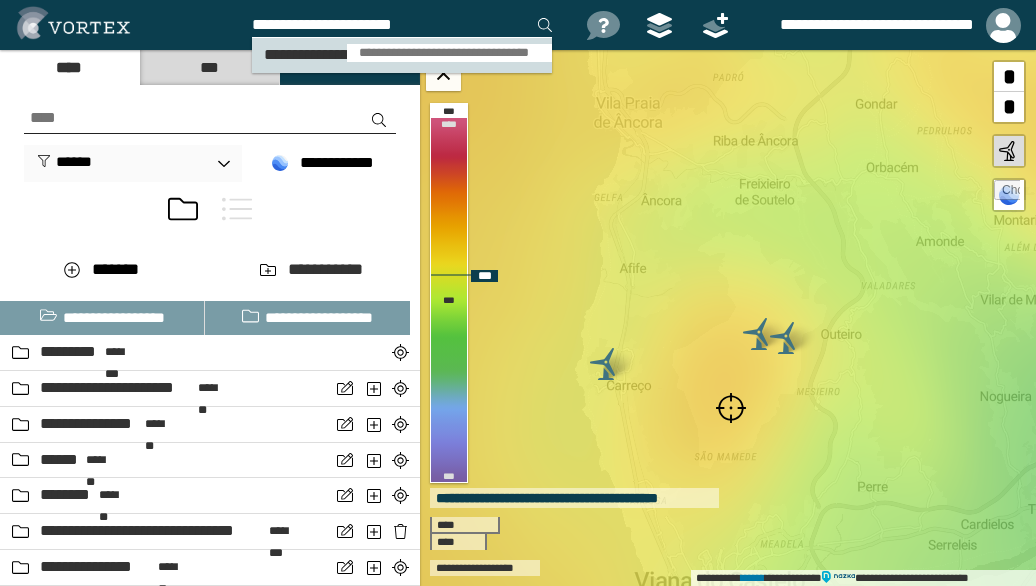 type on "**********" 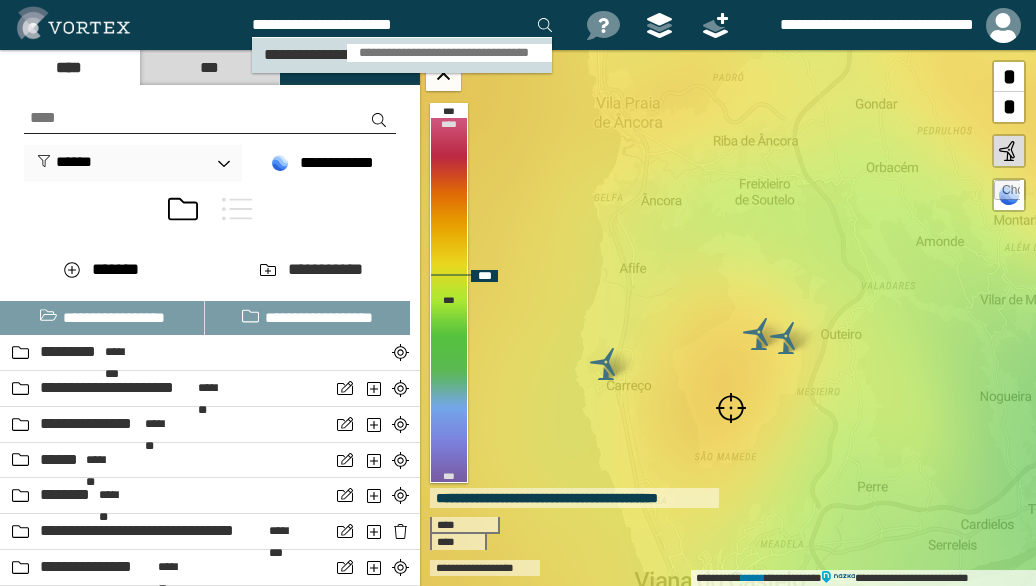 click on "**********" at bounding box center (449, 53) 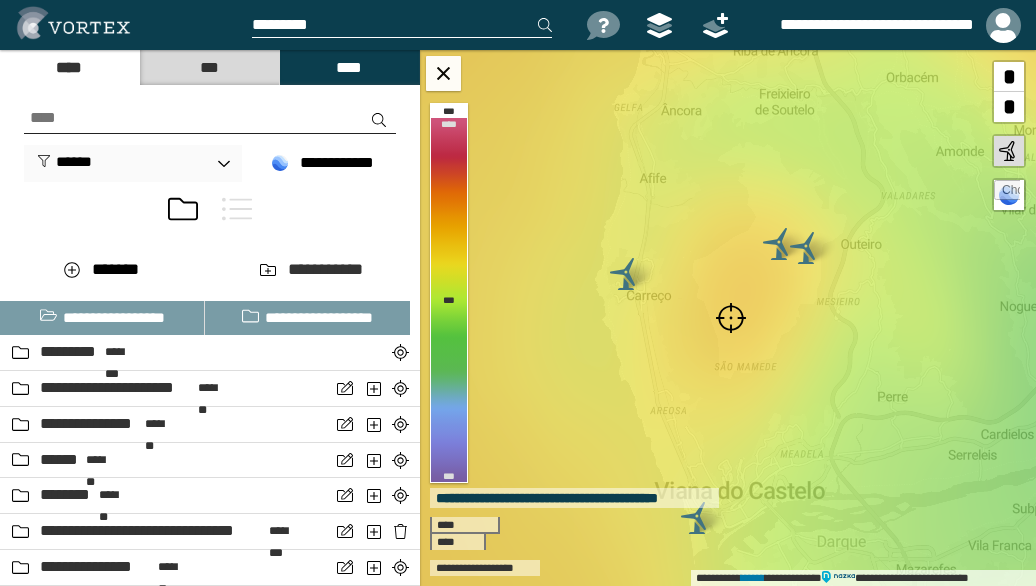 click at bounding box center (731, 318) 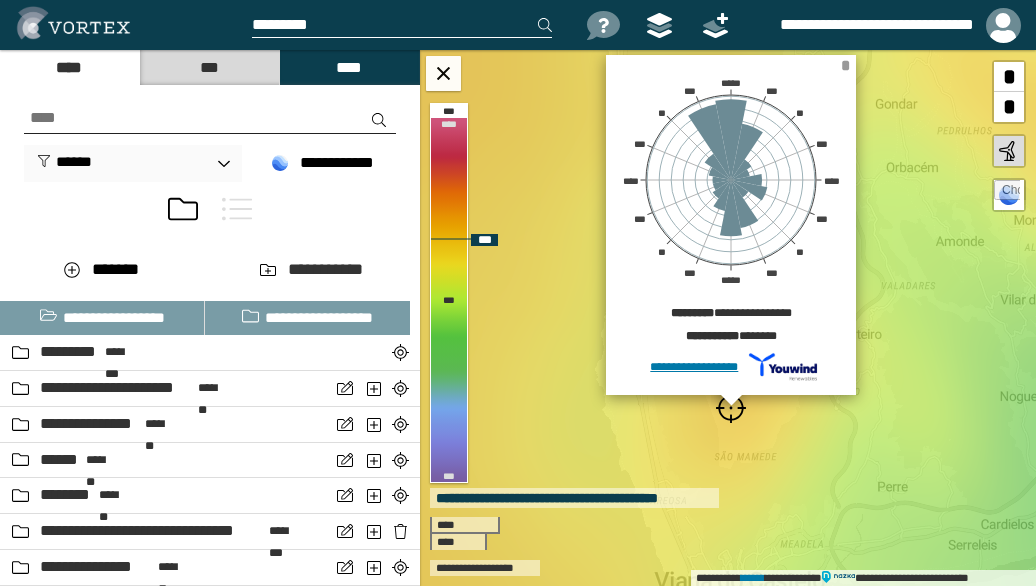 click on "*" at bounding box center (845, 65) 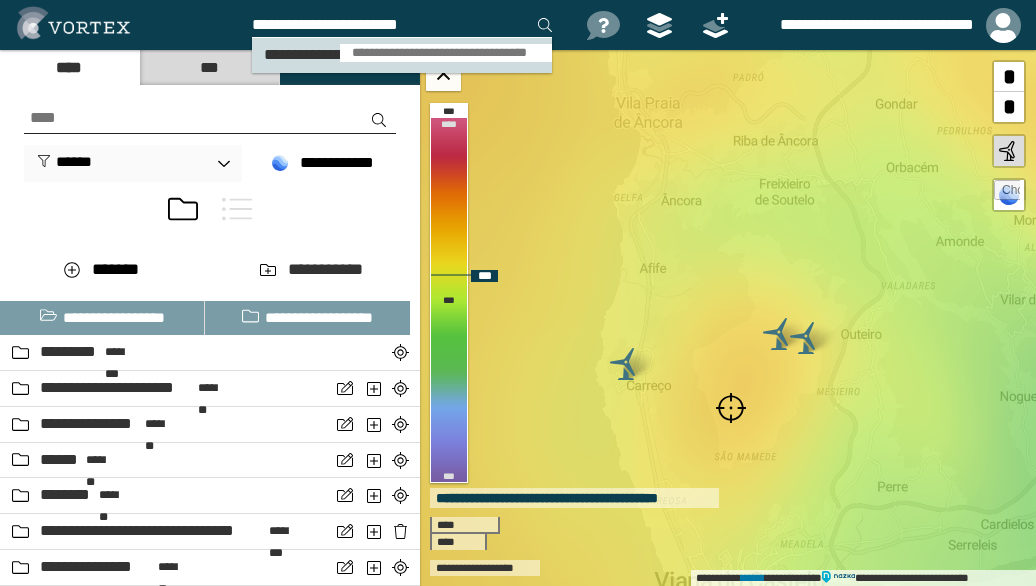 type on "**********" 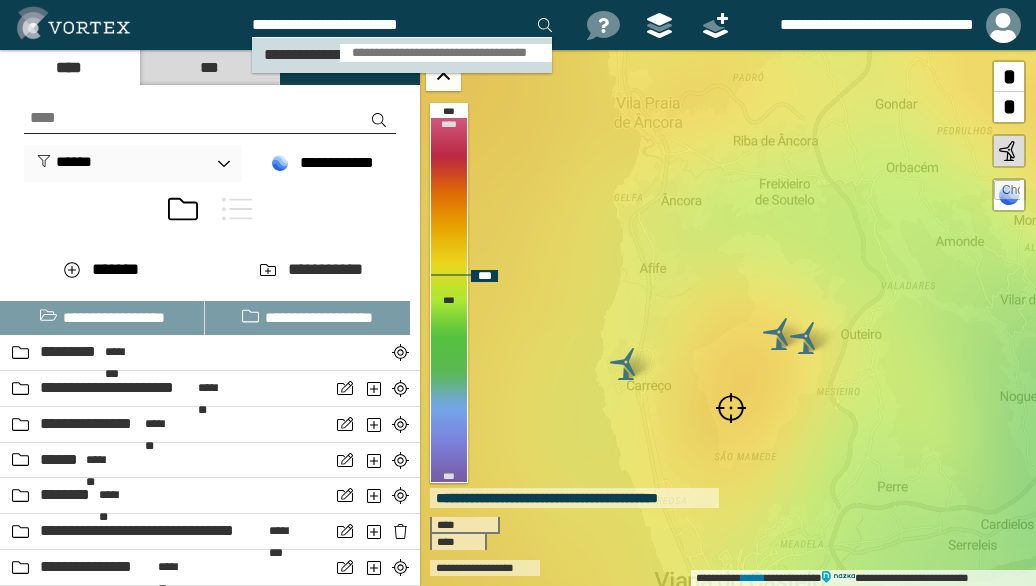 click on "**********" at bounding box center [446, 53] 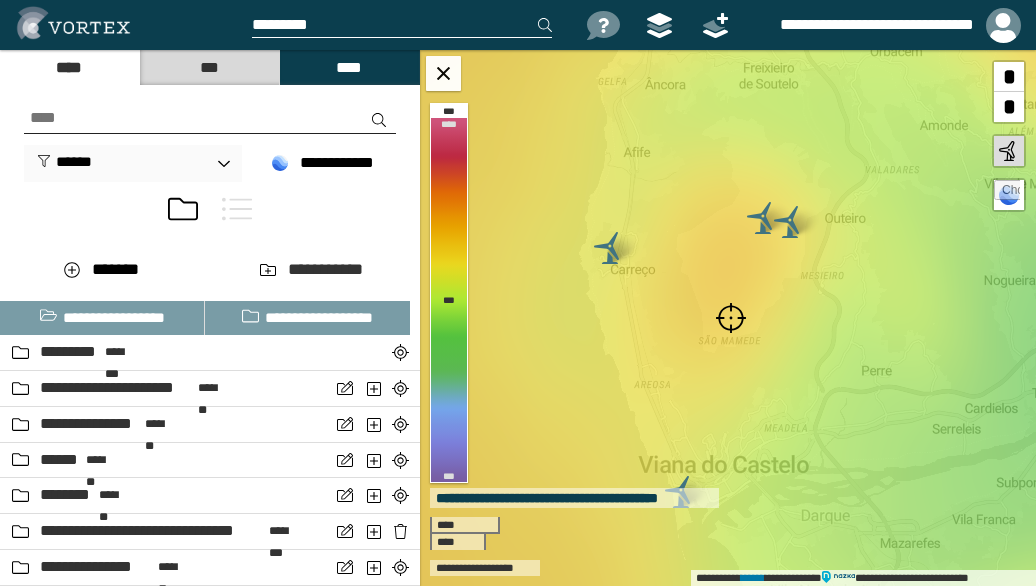click at bounding box center [731, 318] 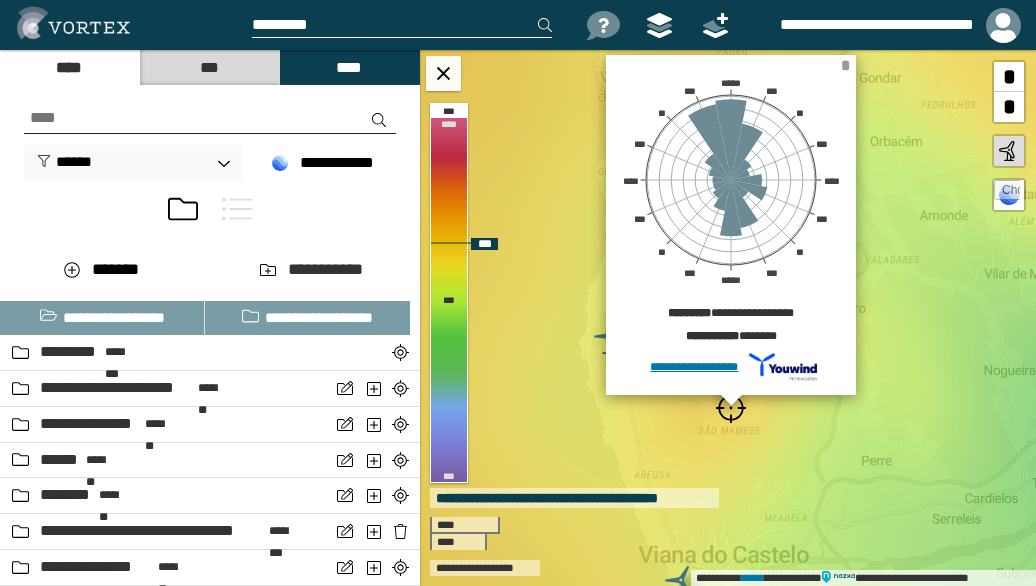 click on "*" at bounding box center [845, 65] 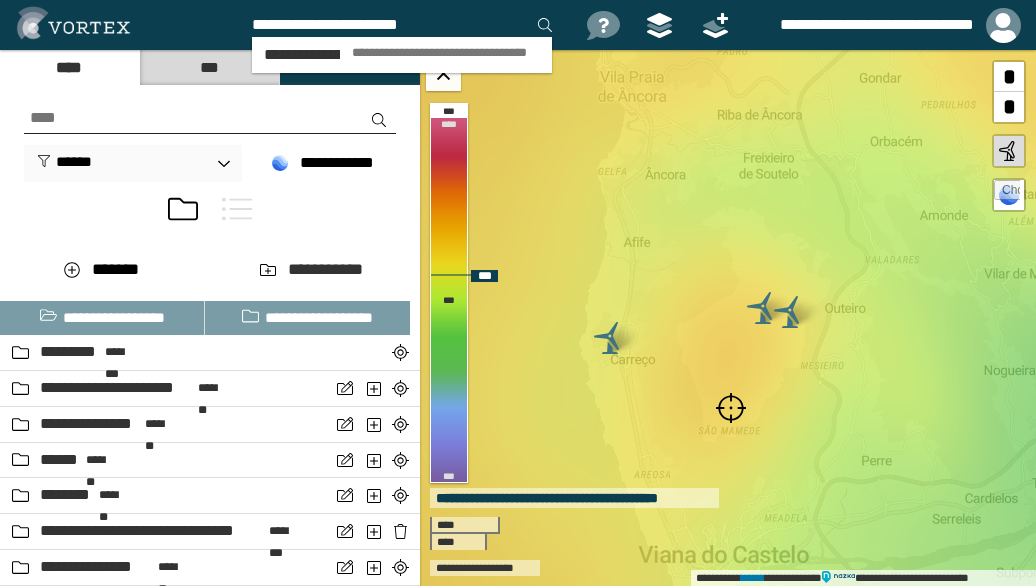 type on "**********" 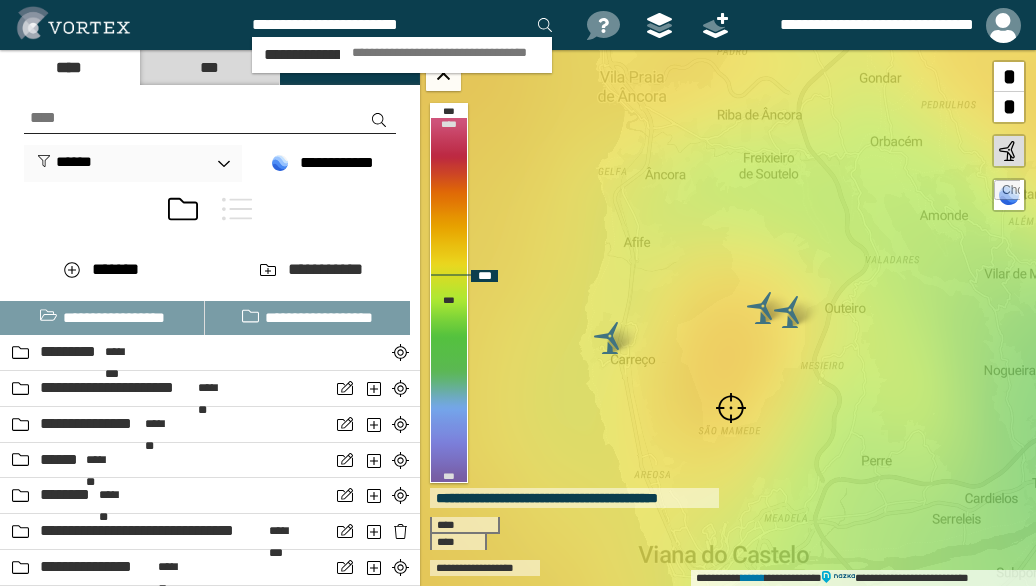 click on "**********" at bounding box center [446, 53] 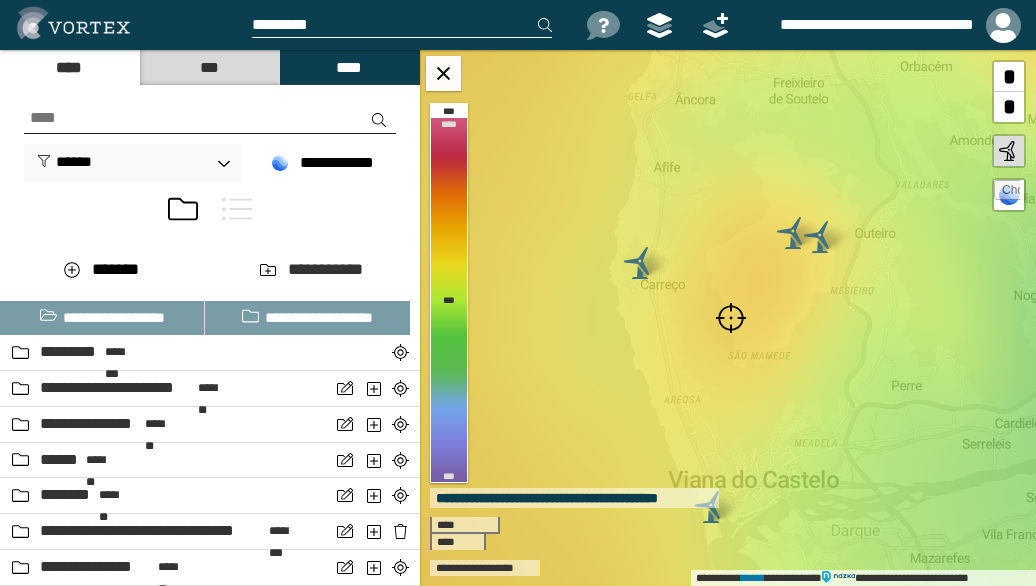 click at bounding box center (731, 318) 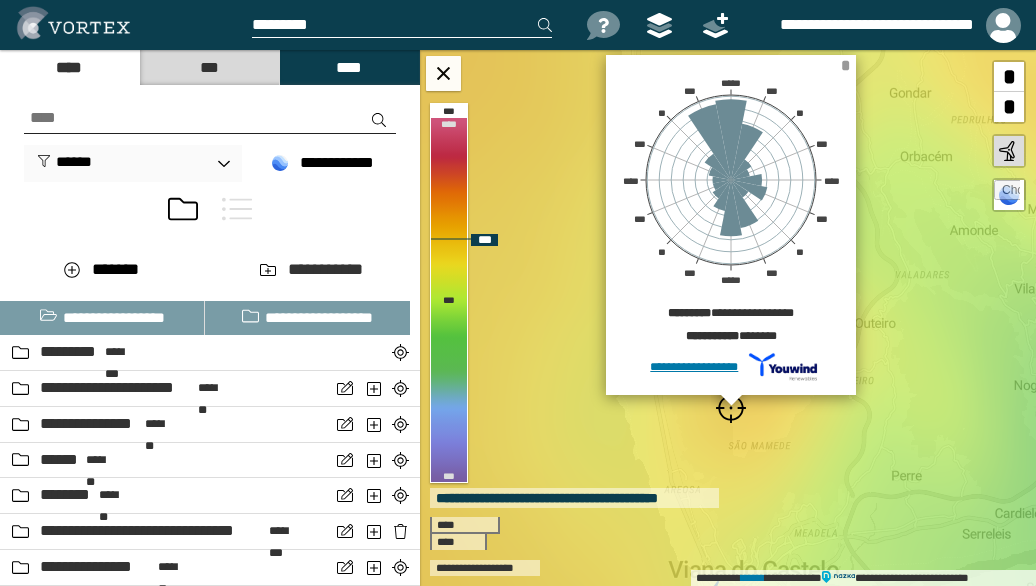 click on "*" at bounding box center [845, 65] 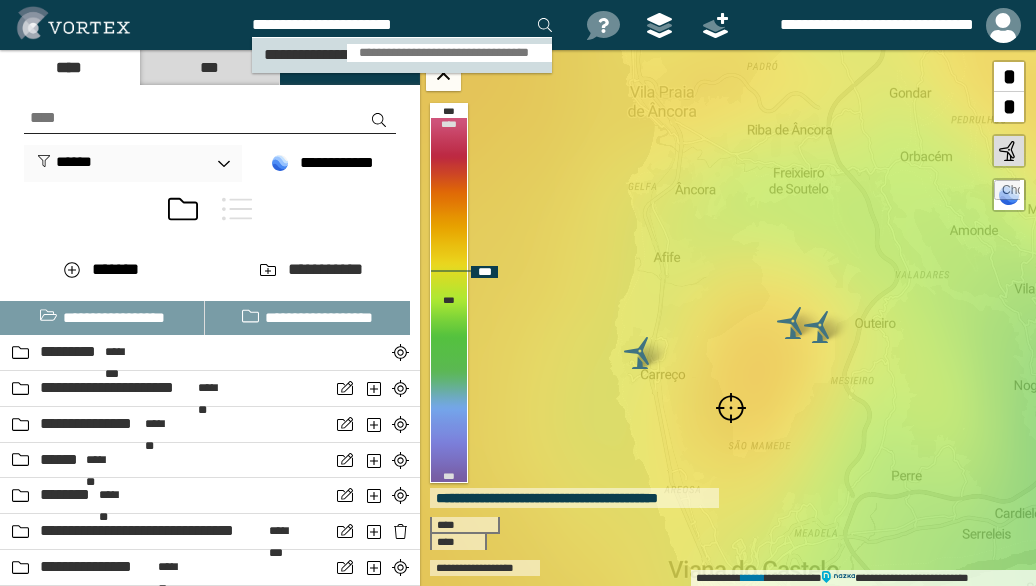 type on "**********" 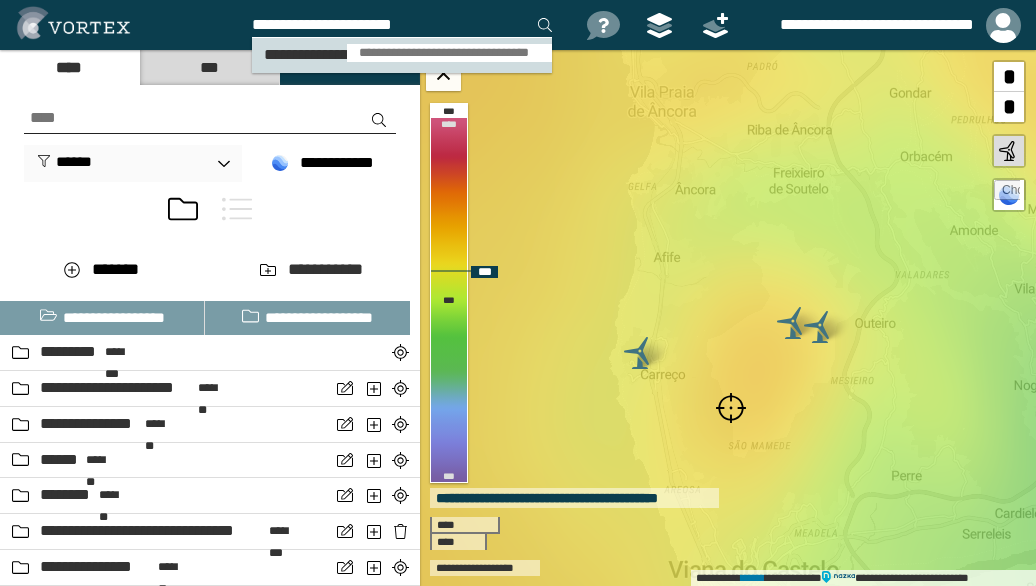 click on "**********" at bounding box center (449, 53) 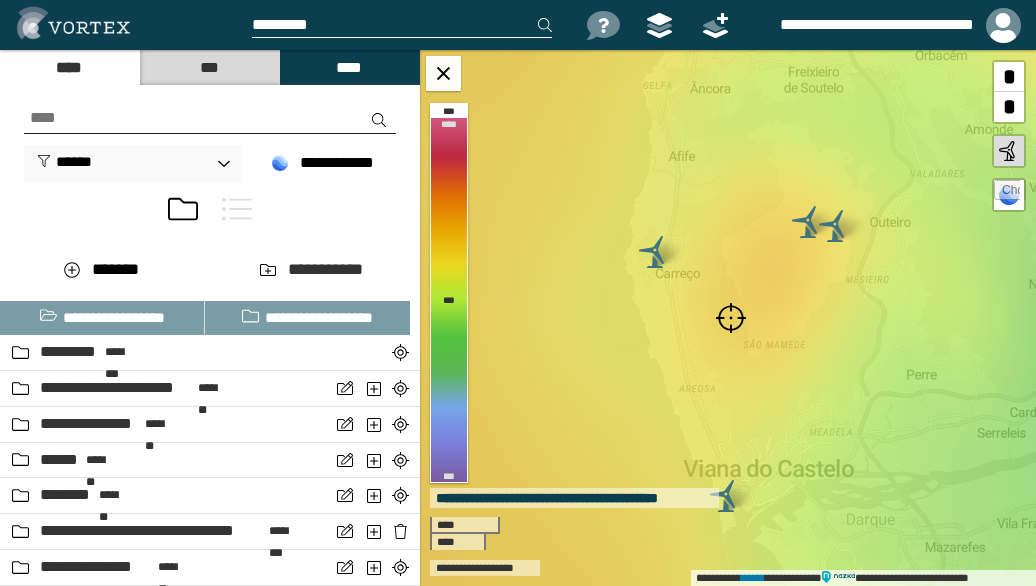 click at bounding box center [731, 318] 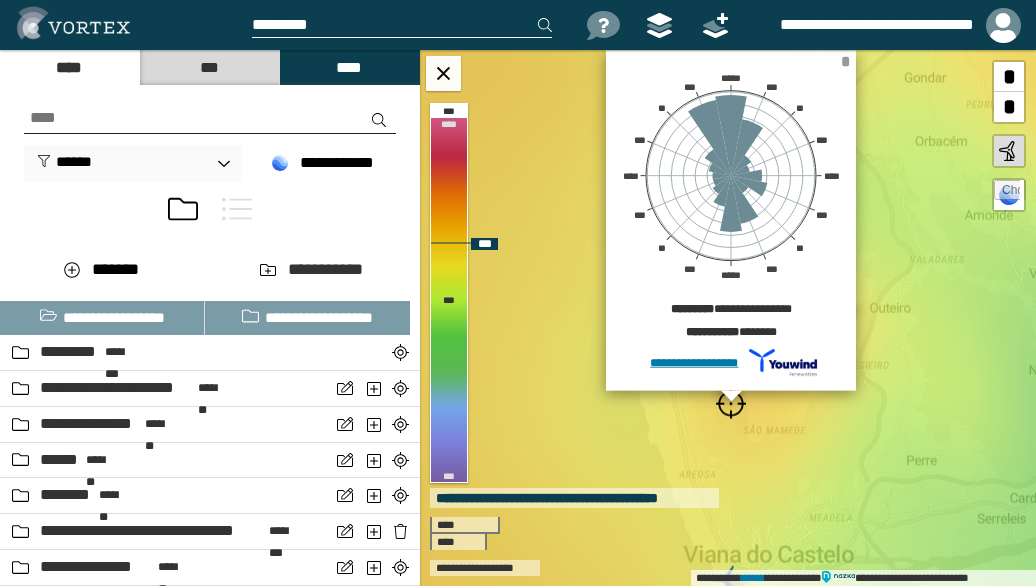 click on "*" at bounding box center [845, 61] 